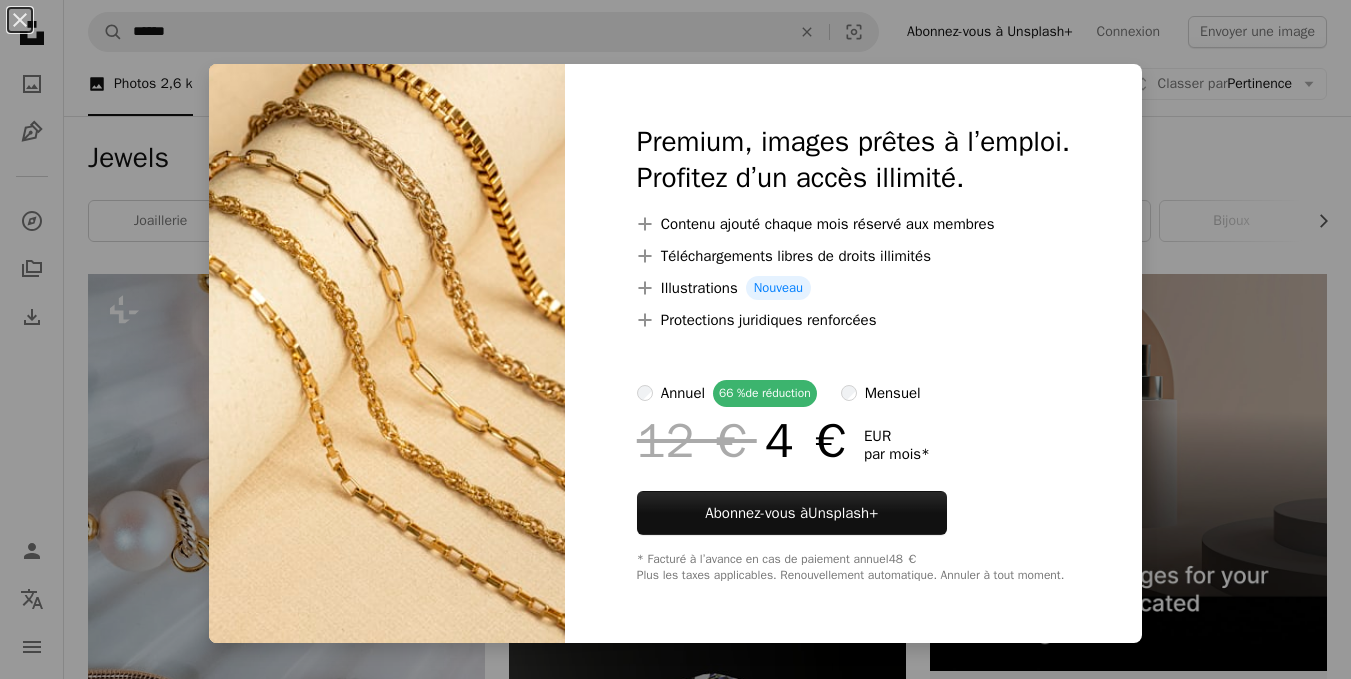 scroll, scrollTop: 2020, scrollLeft: 0, axis: vertical 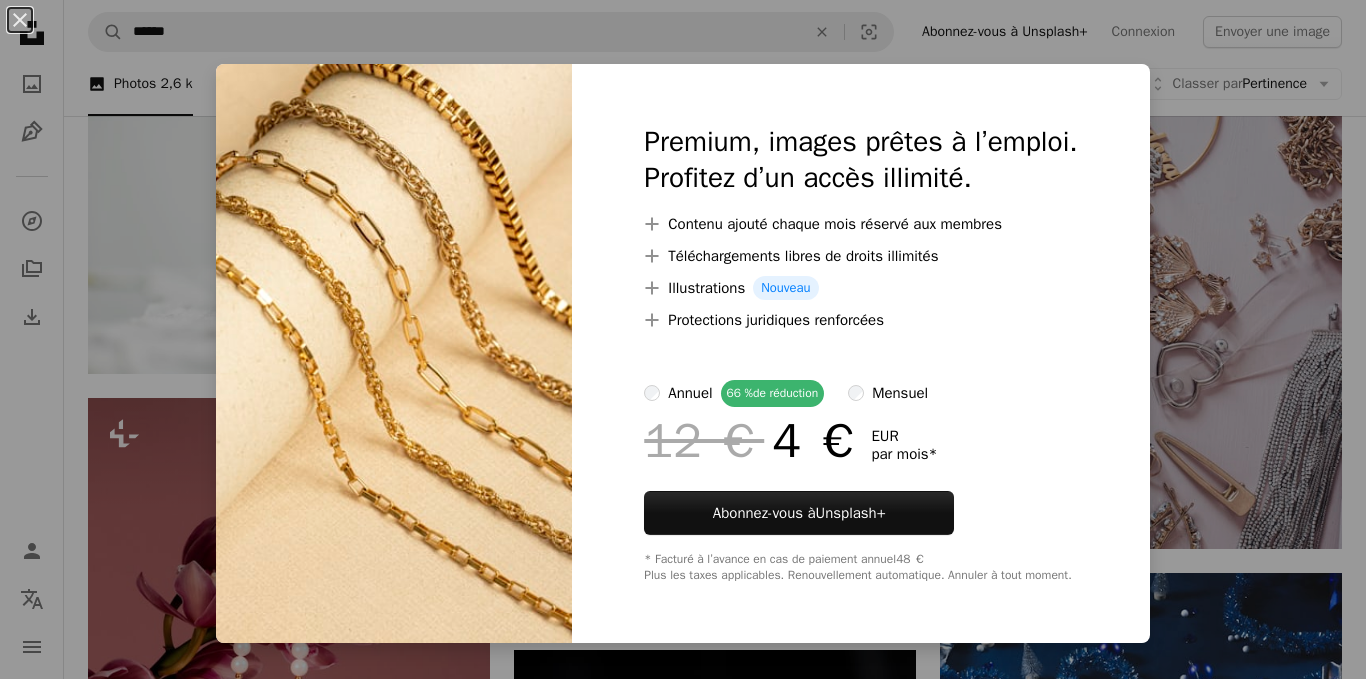 click on "An X shape Premium, images prêtes à l’emploi. Profitez d’un accès illimité. A plus sign Contenu ajouté chaque mois réservé aux membres A plus sign Téléchargements libres de droits illimités A plus sign Illustrations  Nouveau A plus sign Protections juridiques renforcées annuel 66 %  de réduction mensuel 12 €   4 € EUR par mois * Abonnez-vous à  Unsplash+ * Facturé à l’avance en cas de paiement annuel  48 € Plus les taxes applicables. Renouvellement automatique. Annuler à tout moment." at bounding box center [683, 339] 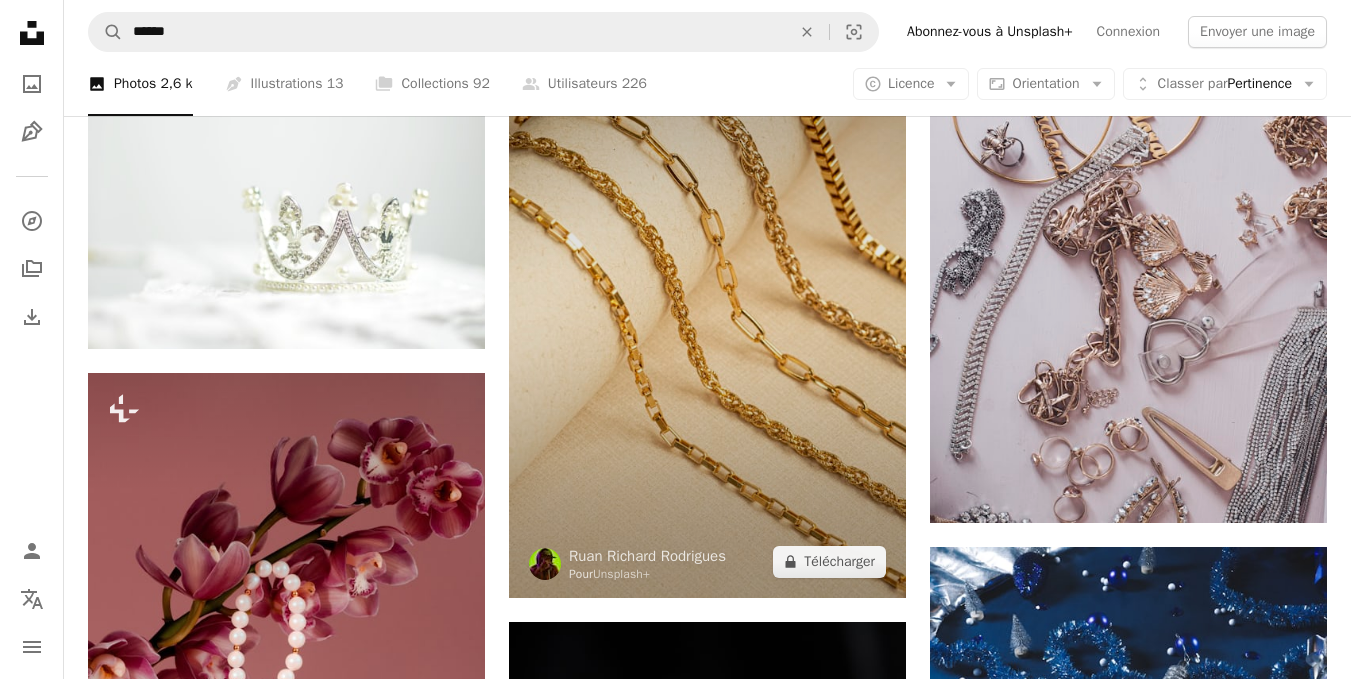 click at bounding box center (707, 300) 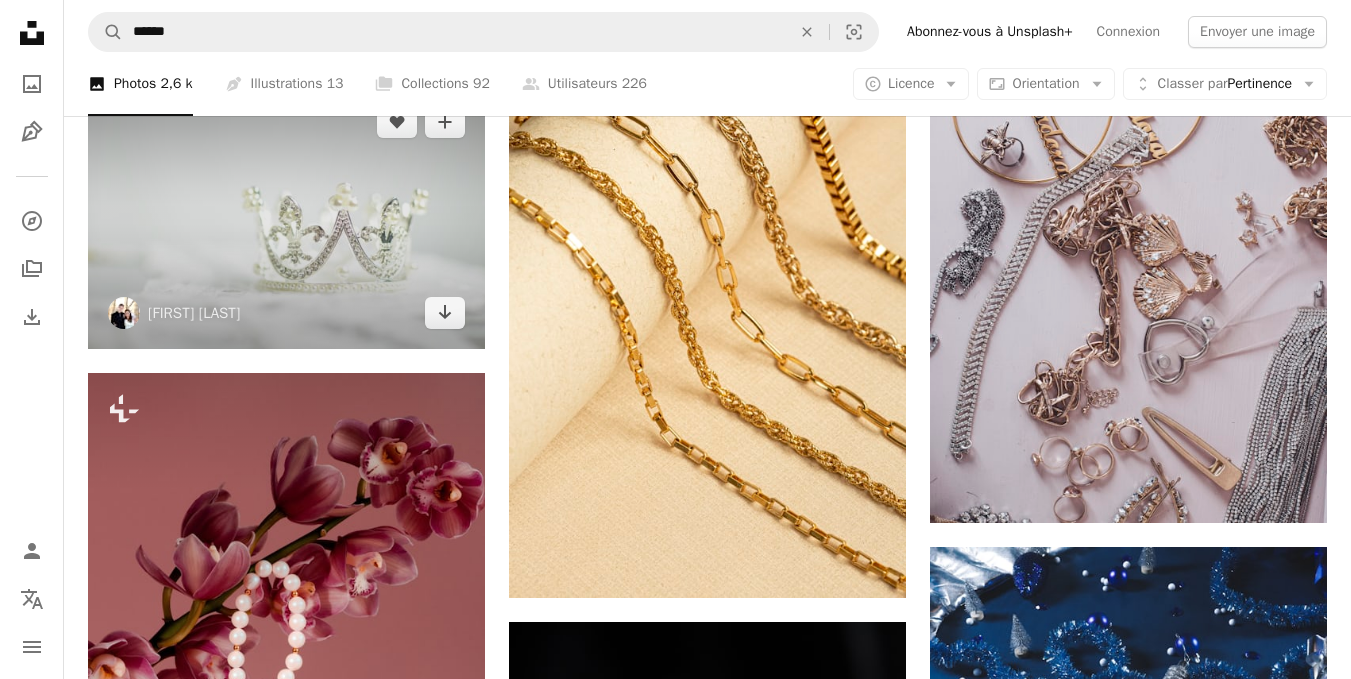 click at bounding box center [286, 217] 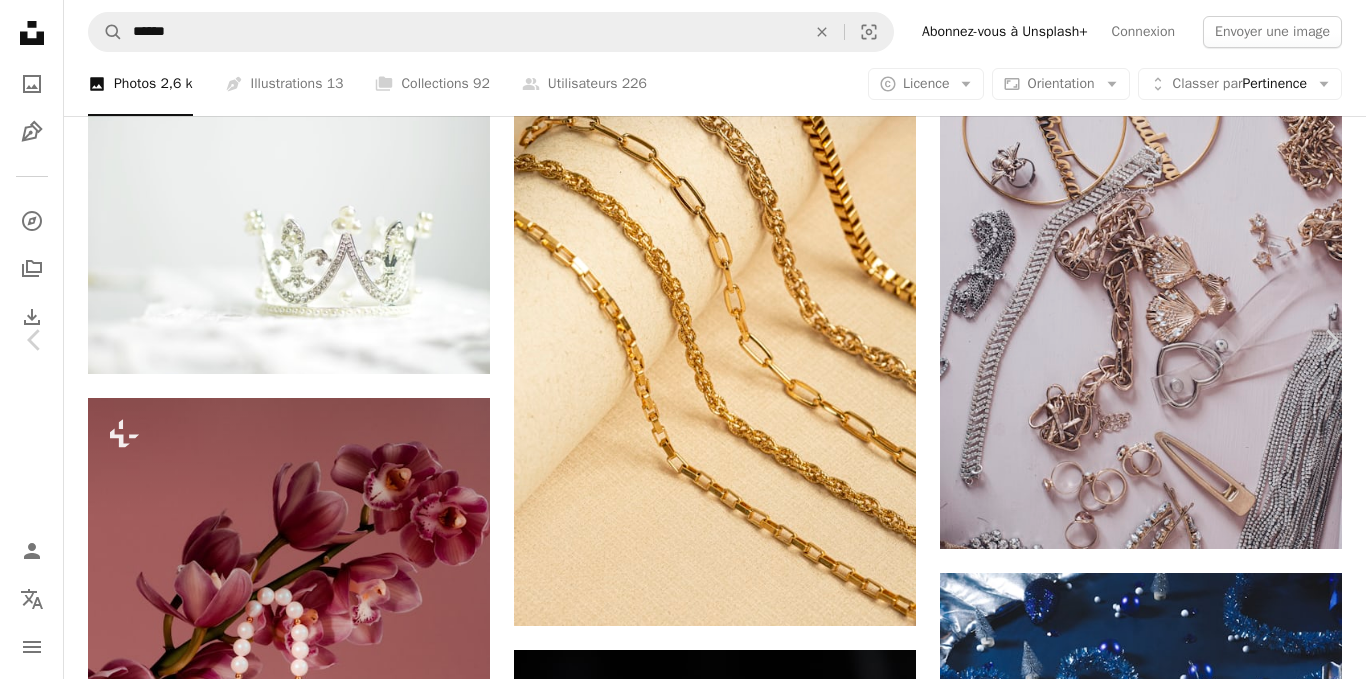 click on "An X shape" at bounding box center [20, 20] 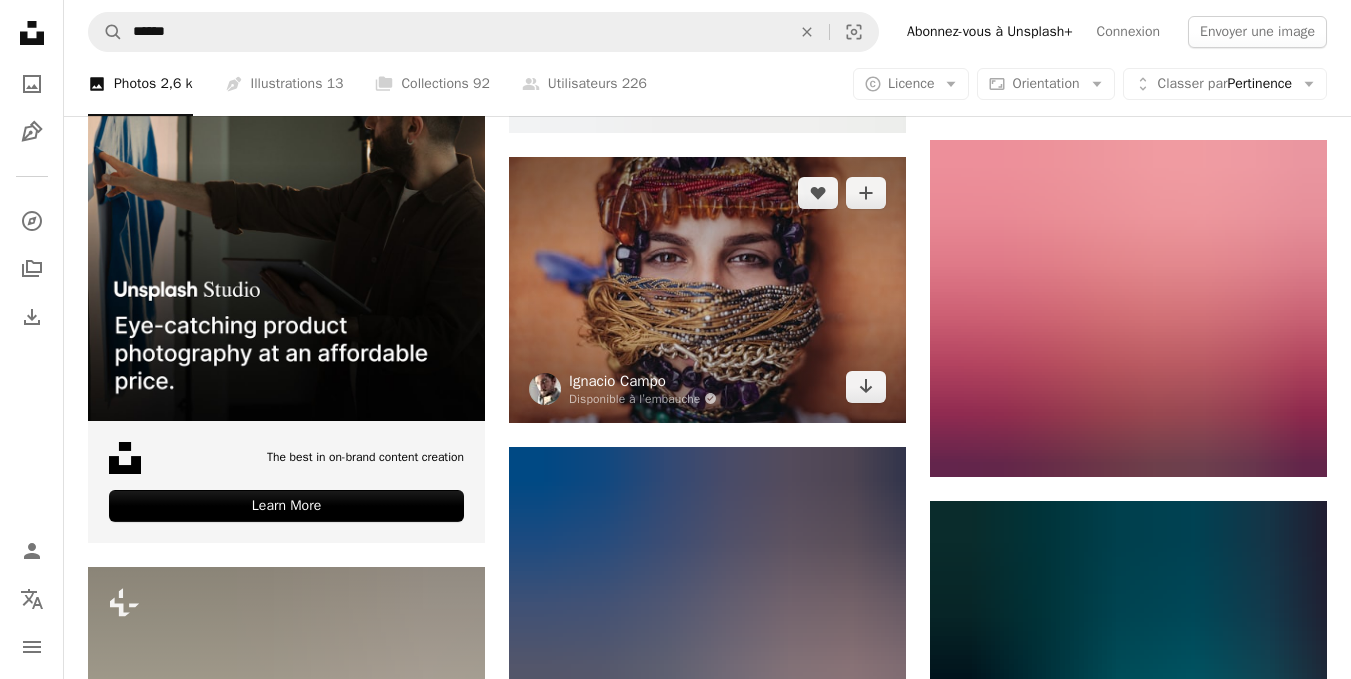 scroll, scrollTop: 5147, scrollLeft: 0, axis: vertical 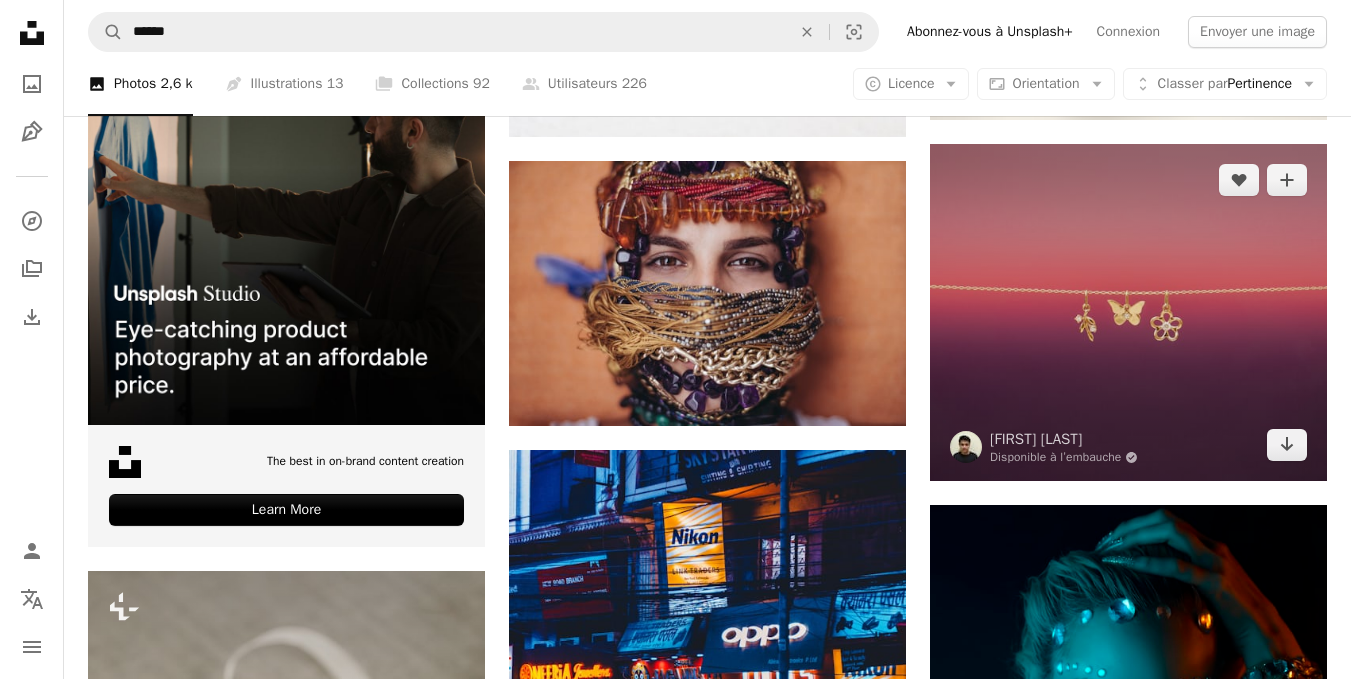click at bounding box center [1128, 312] 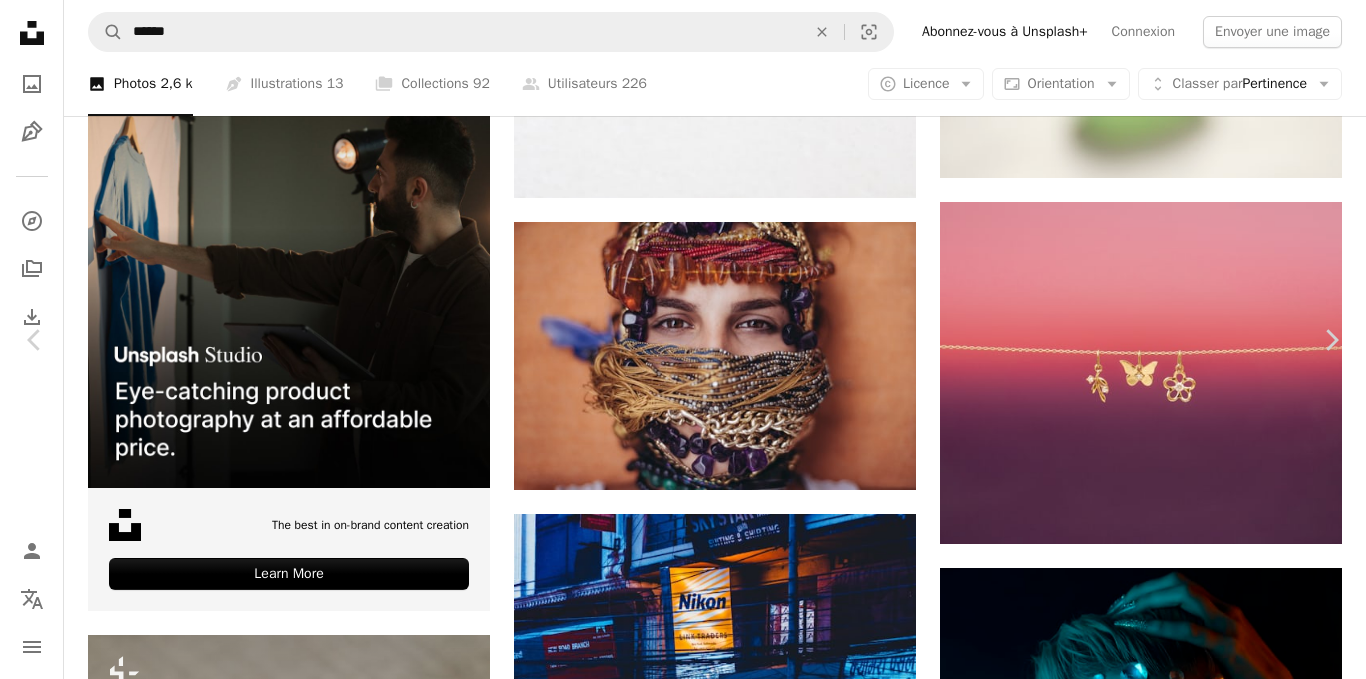 click on "Télécharger gratuitement" at bounding box center [1134, 3066] 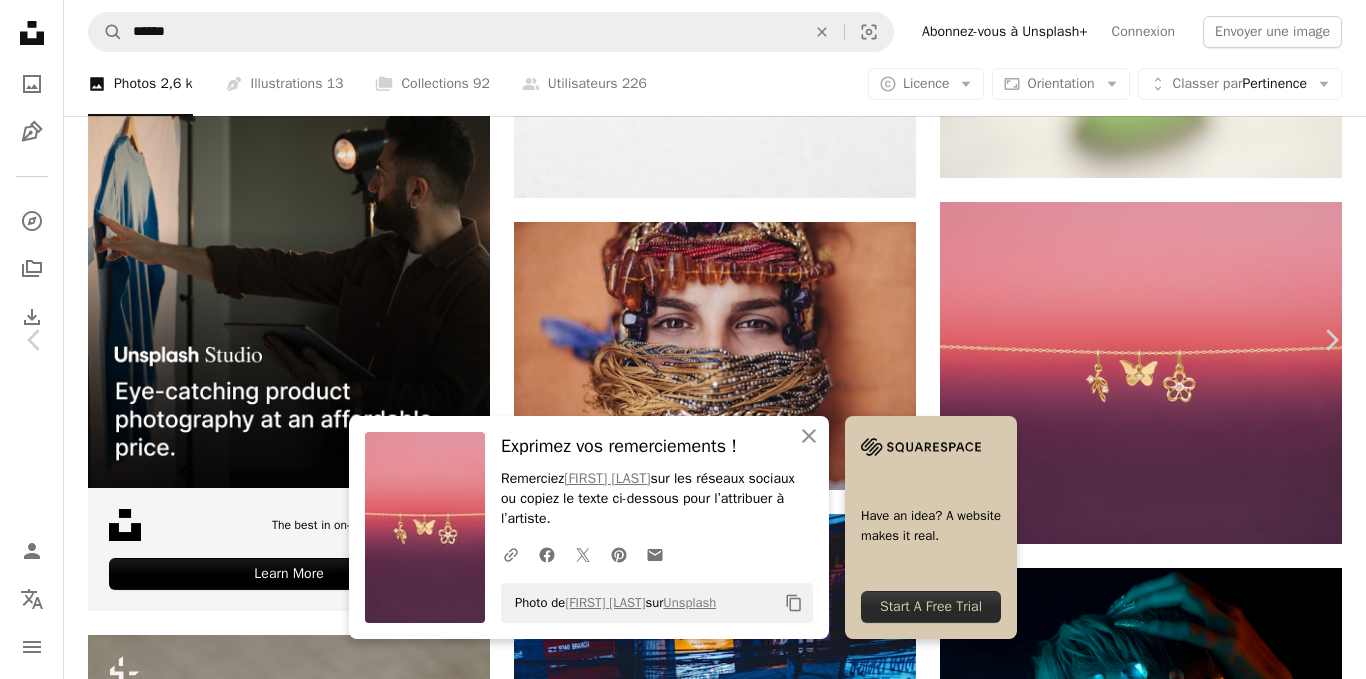 click on "An X shape" at bounding box center (20, 20) 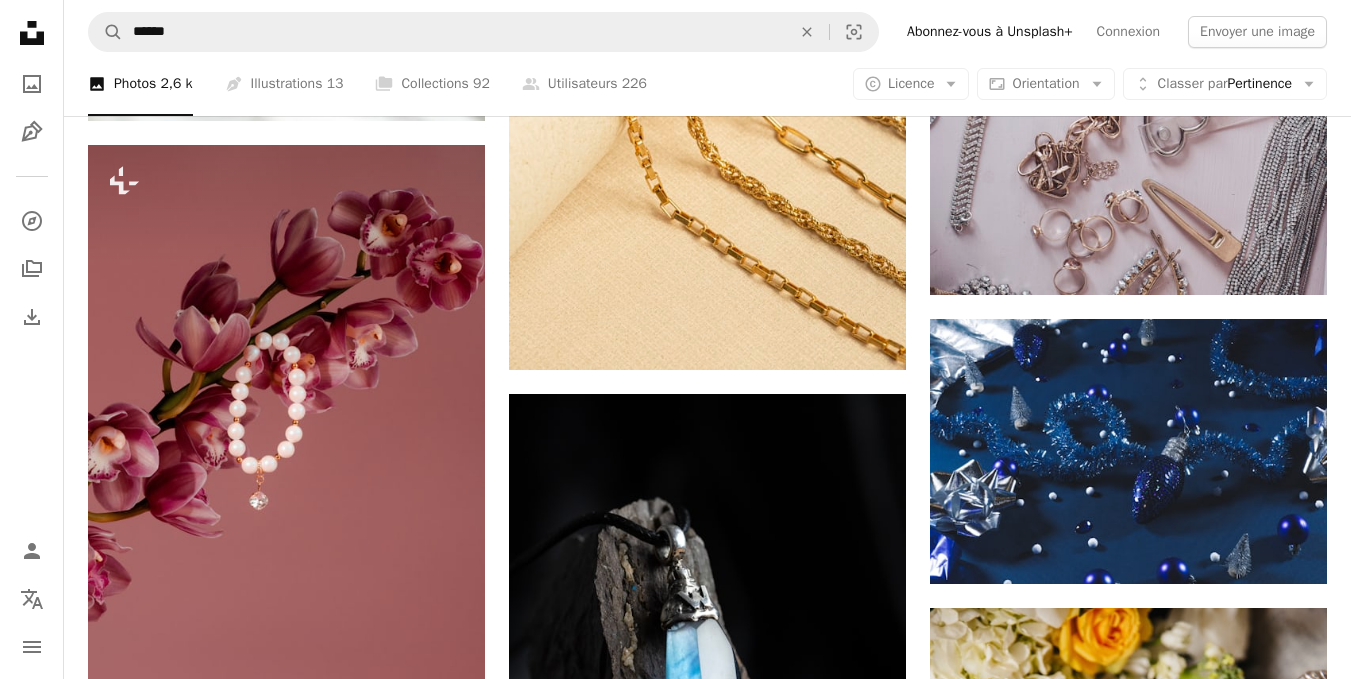 scroll, scrollTop: 2127, scrollLeft: 0, axis: vertical 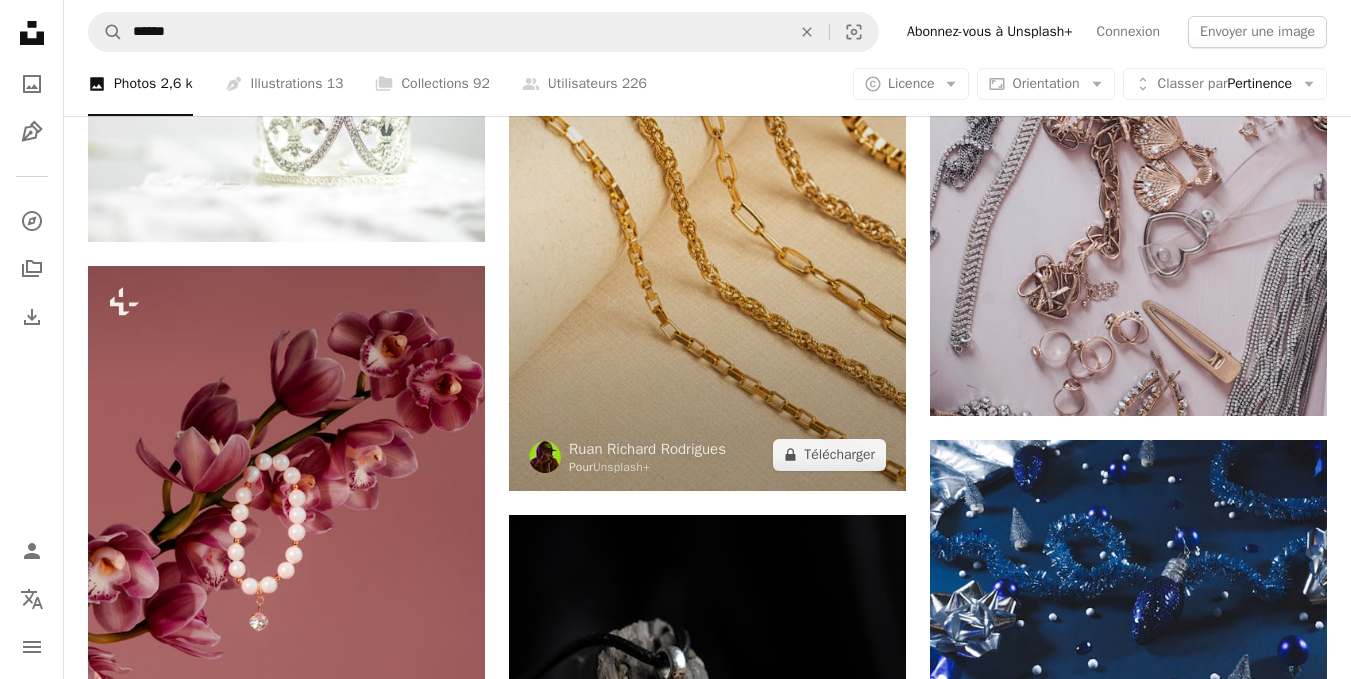 click at bounding box center (707, 193) 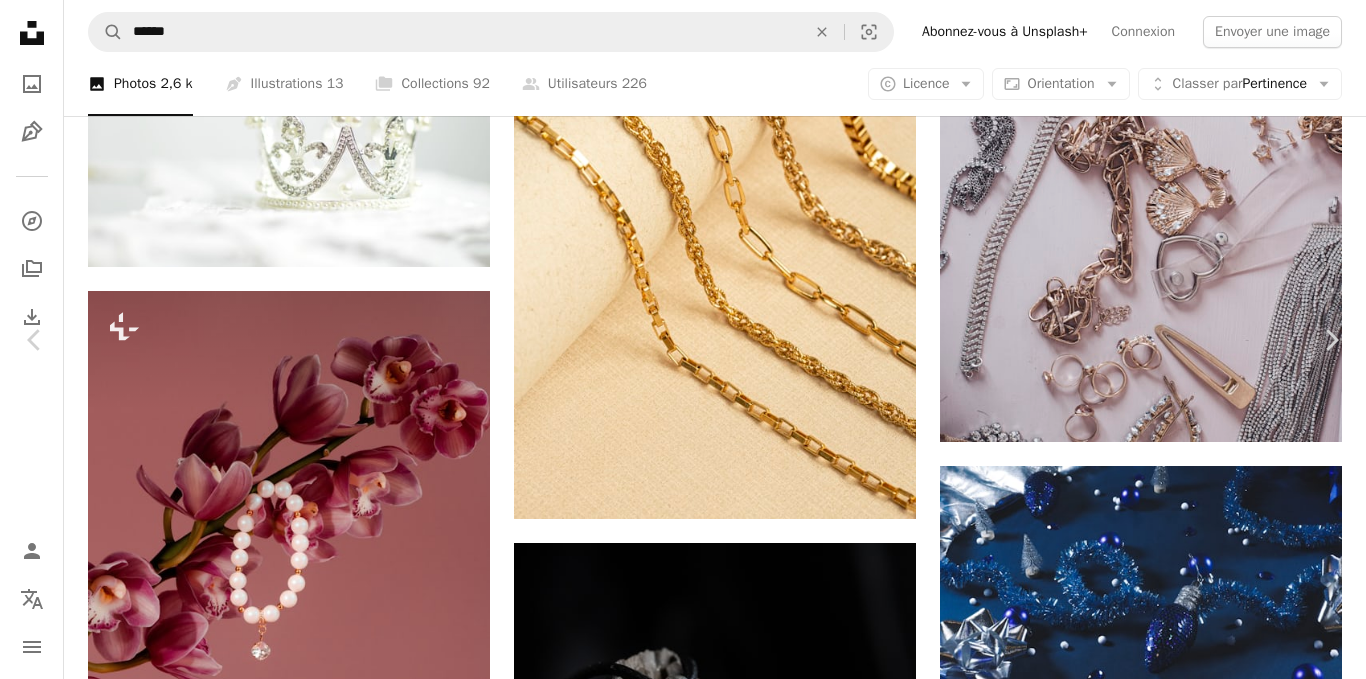 click on "An X shape" at bounding box center (20, 20) 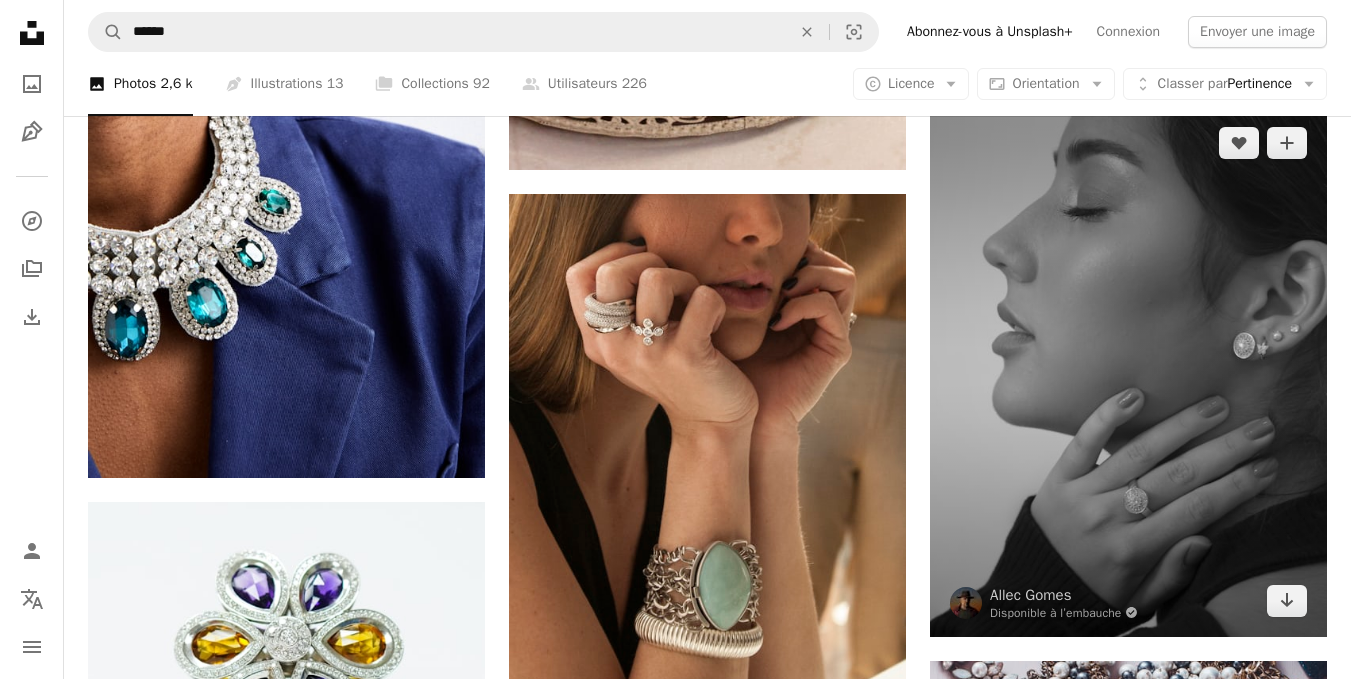scroll, scrollTop: 1300, scrollLeft: 0, axis: vertical 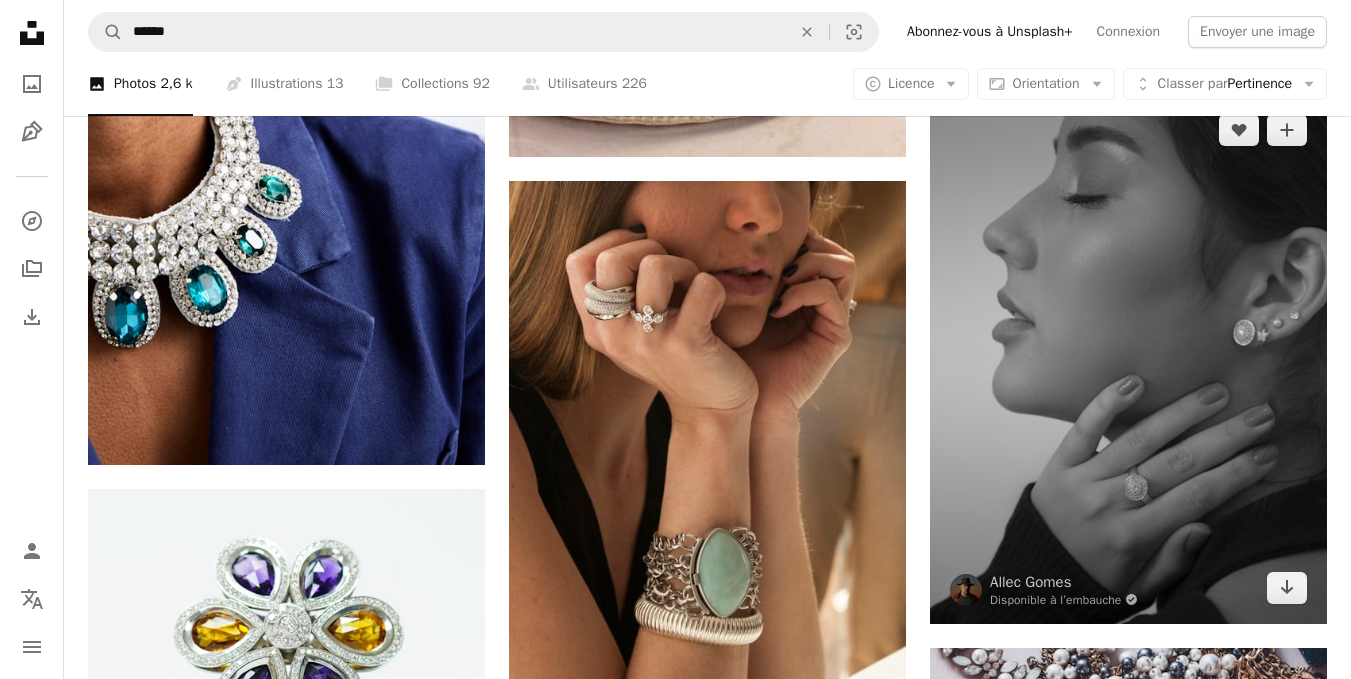 click at bounding box center [1128, 359] 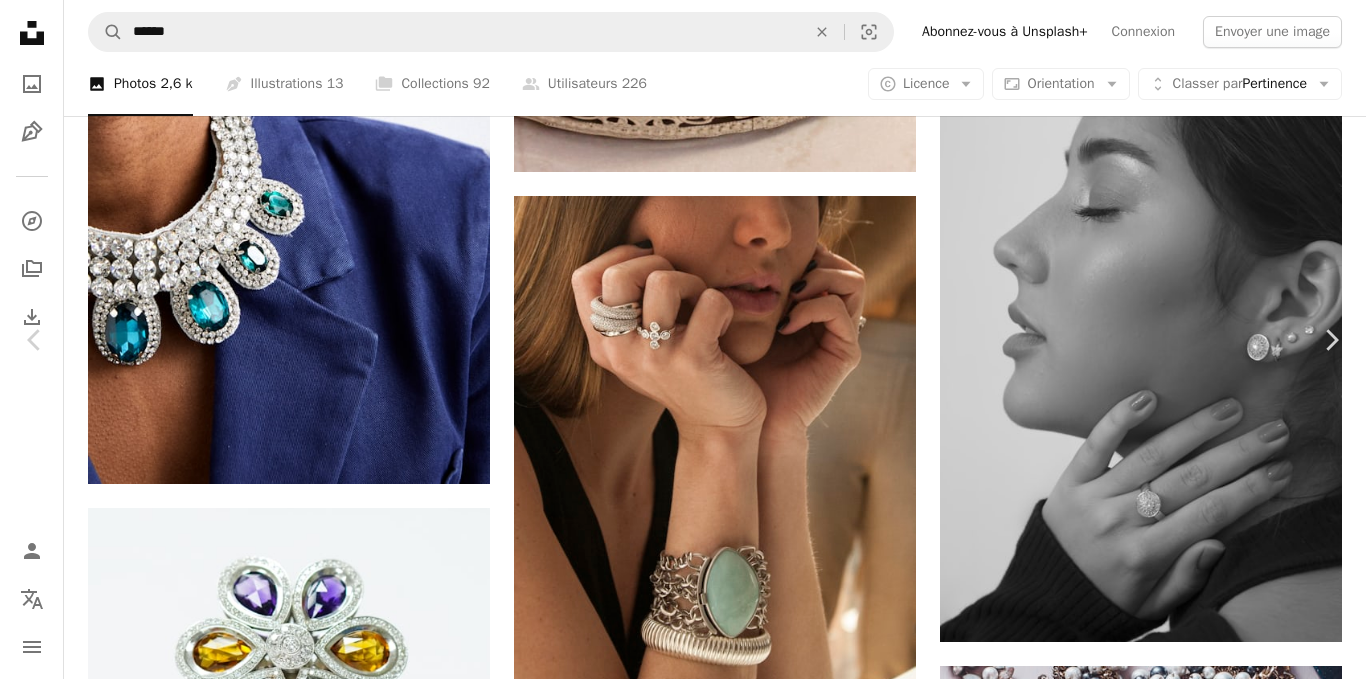 click on "Télécharger gratuitement" at bounding box center [1134, 6913] 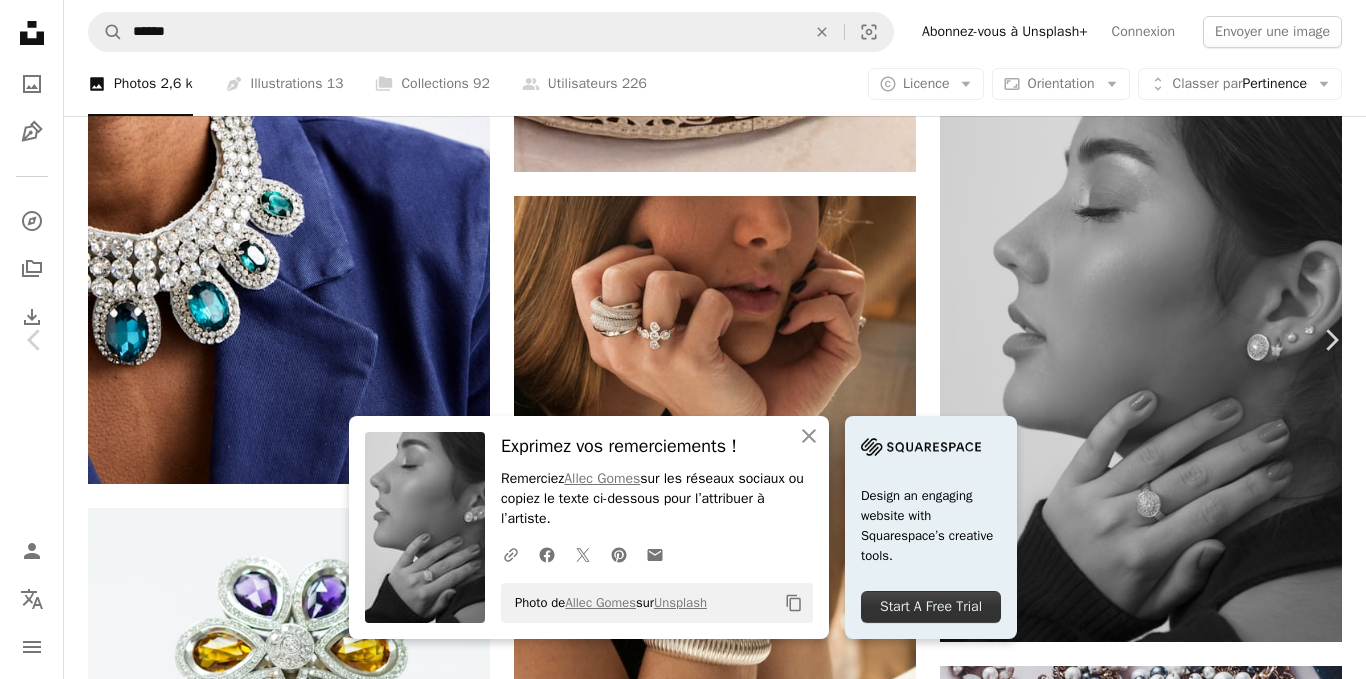click on "An X shape" at bounding box center (20, 20) 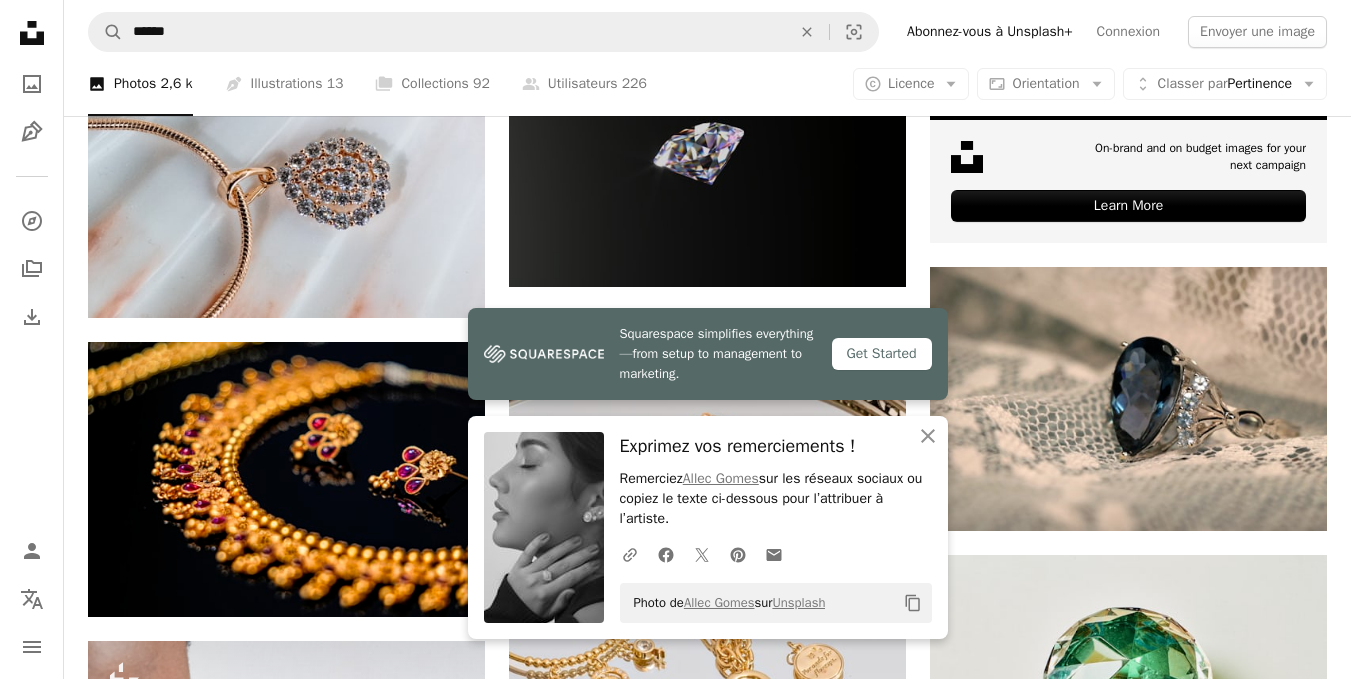 scroll, scrollTop: 500, scrollLeft: 0, axis: vertical 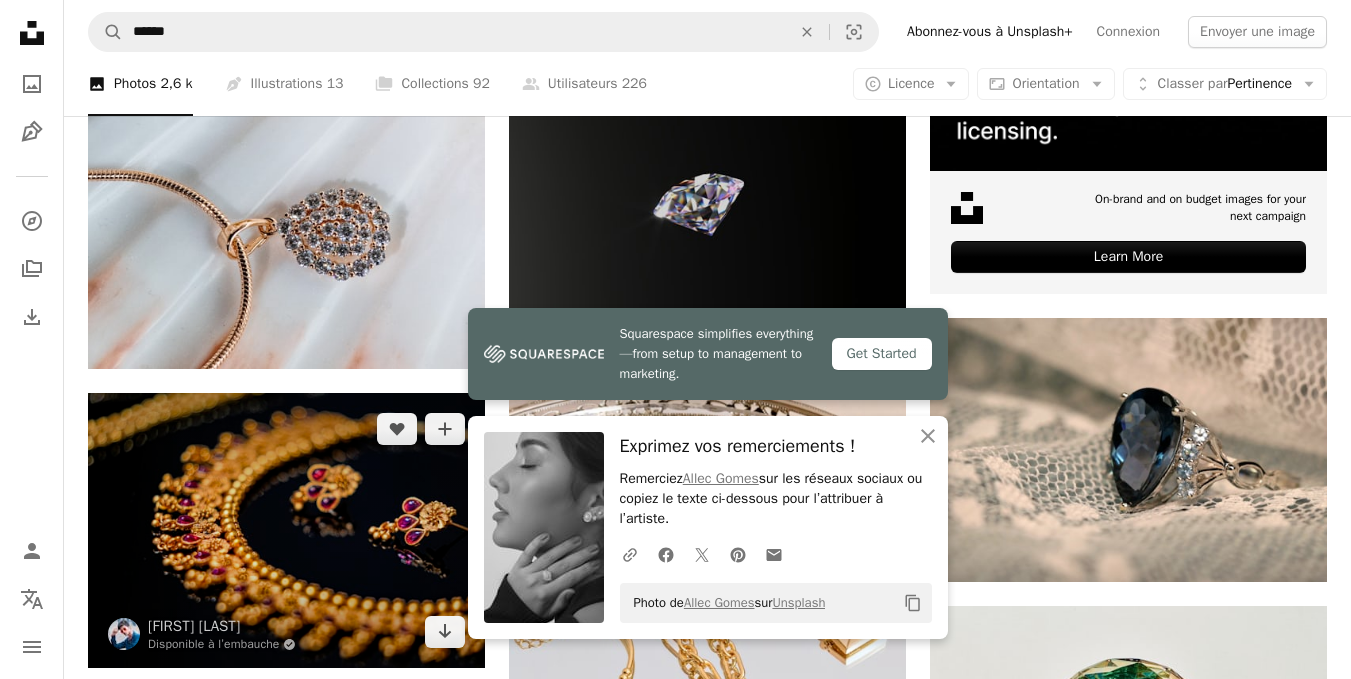 click at bounding box center (286, 530) 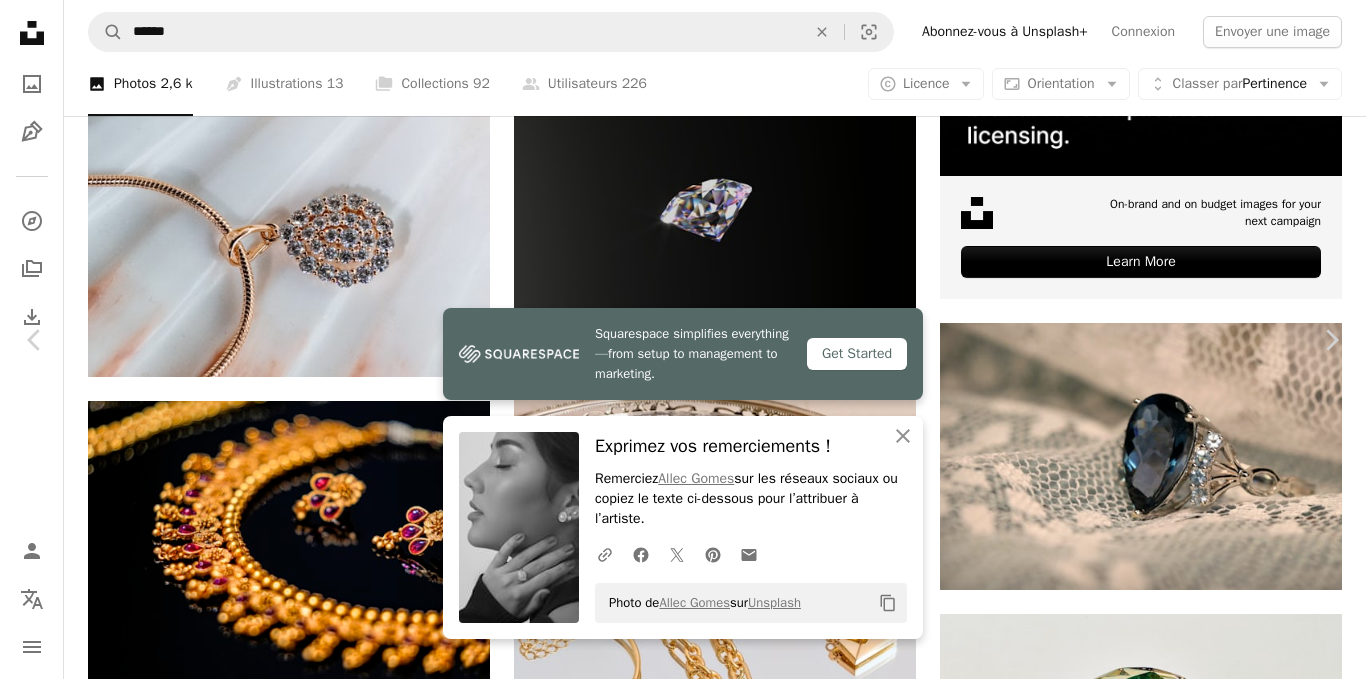 click on "Télécharger gratuitement" at bounding box center (1134, 7713) 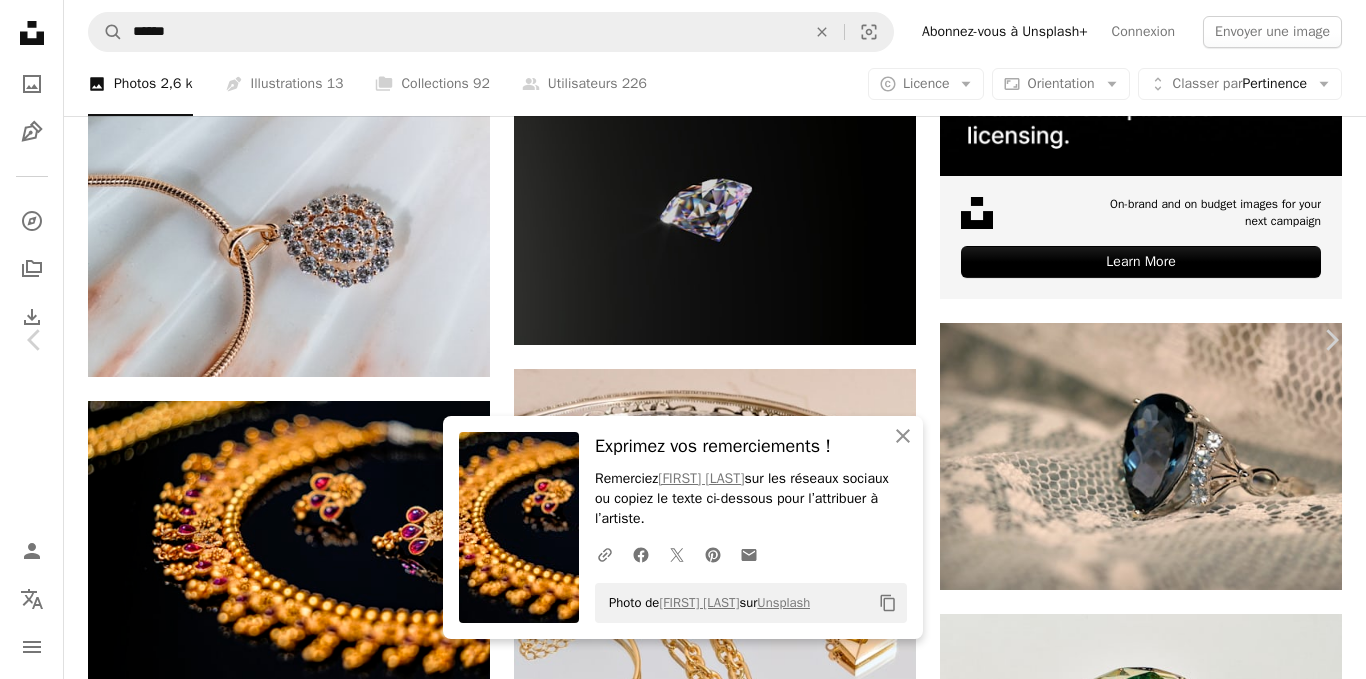 click on "An X shape" at bounding box center (20, 20) 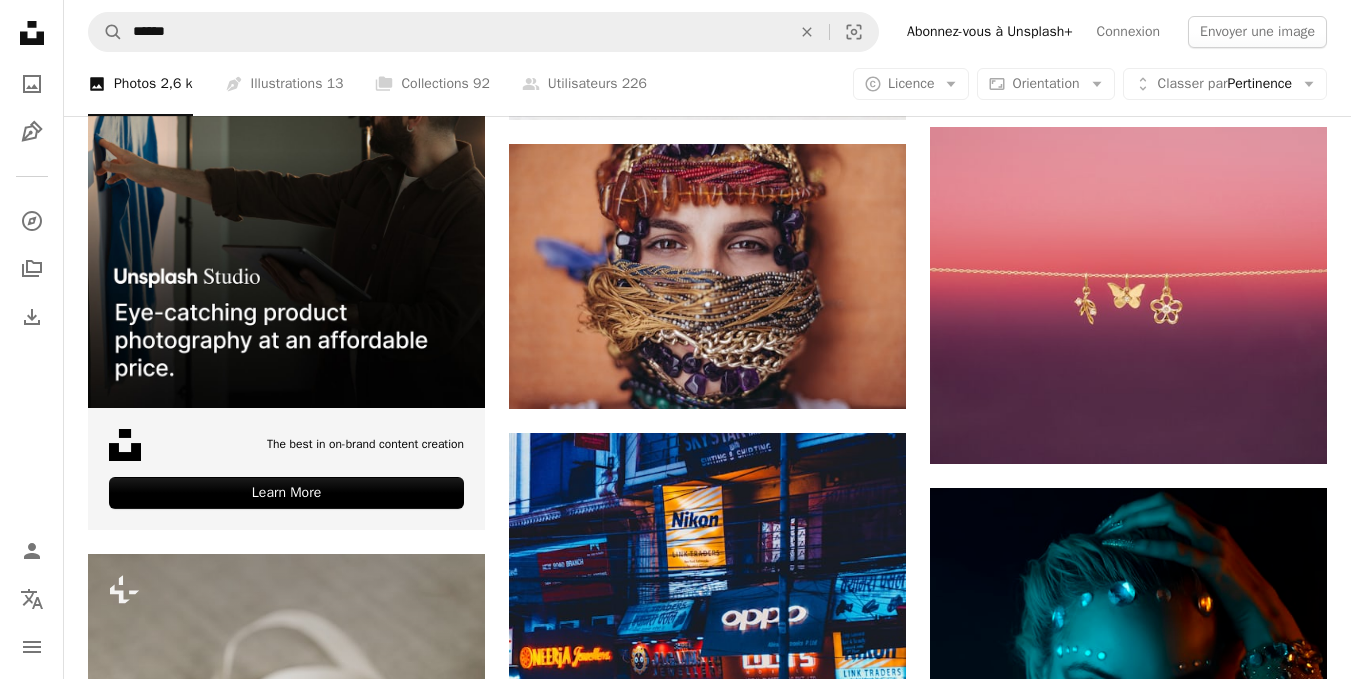 scroll, scrollTop: 5140, scrollLeft: 0, axis: vertical 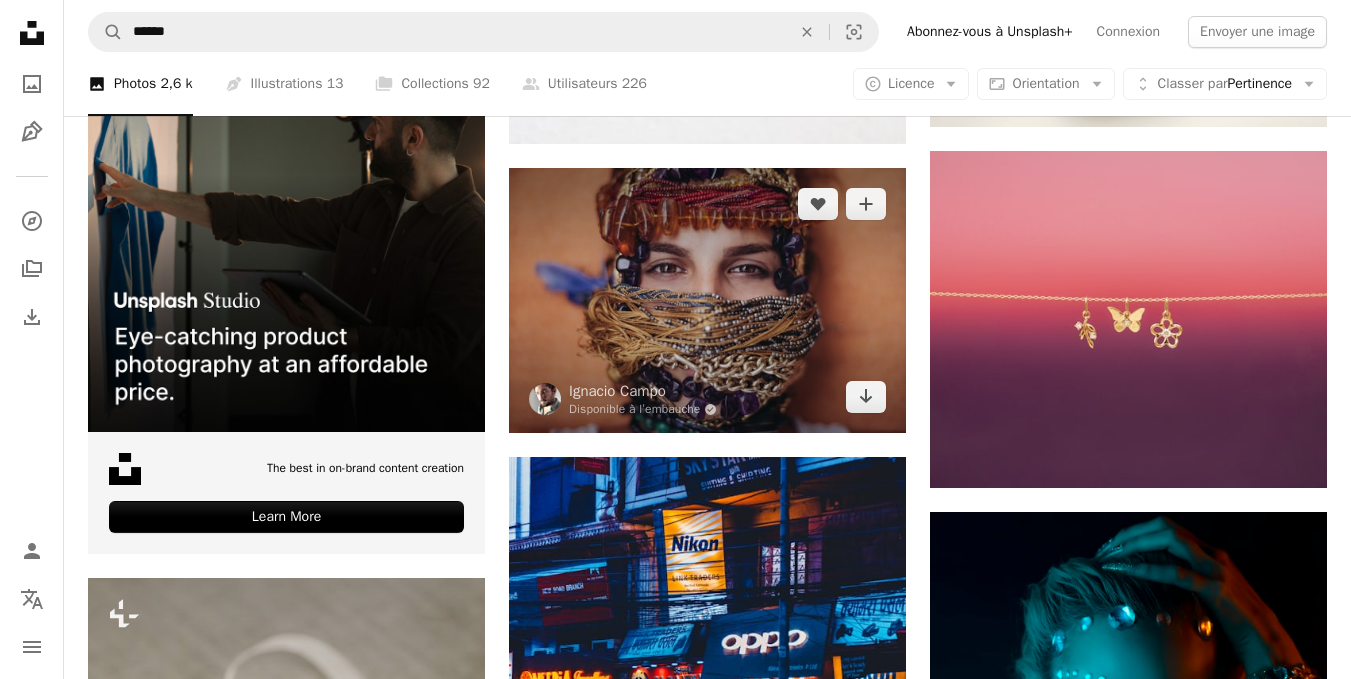 click at bounding box center [707, 300] 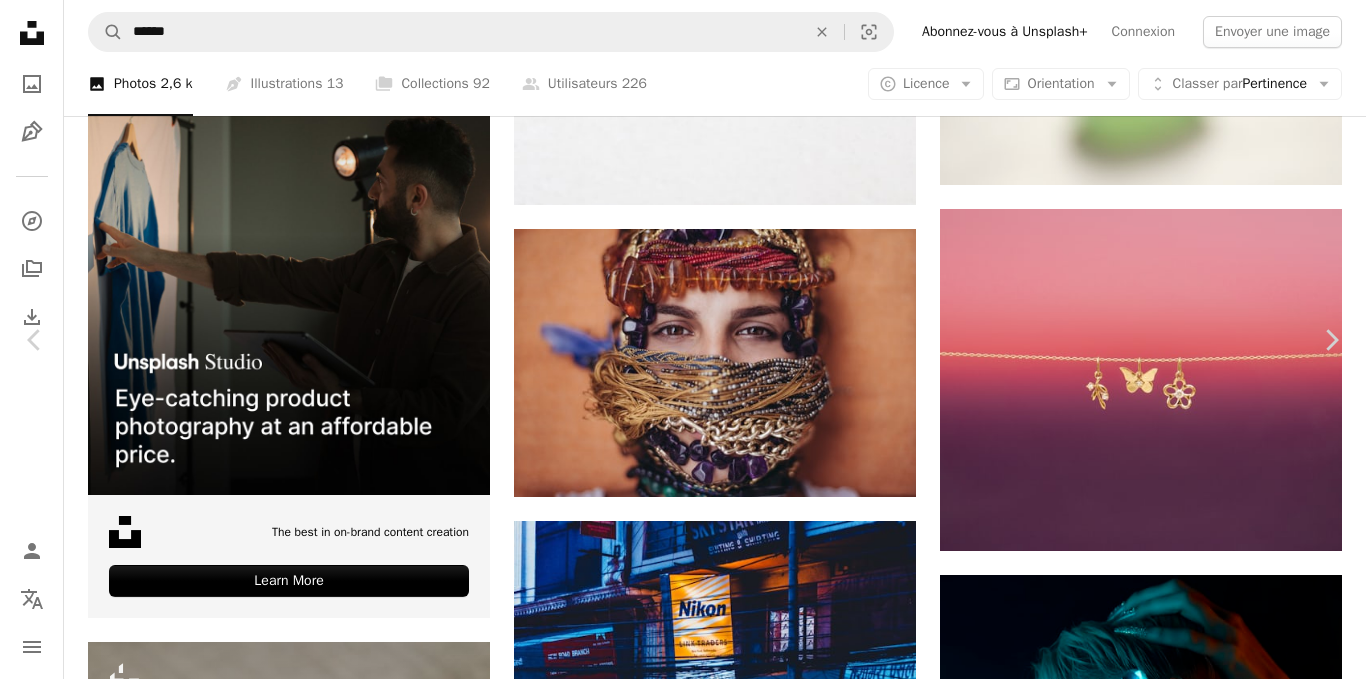 click on "An X shape" at bounding box center [20, 20] 